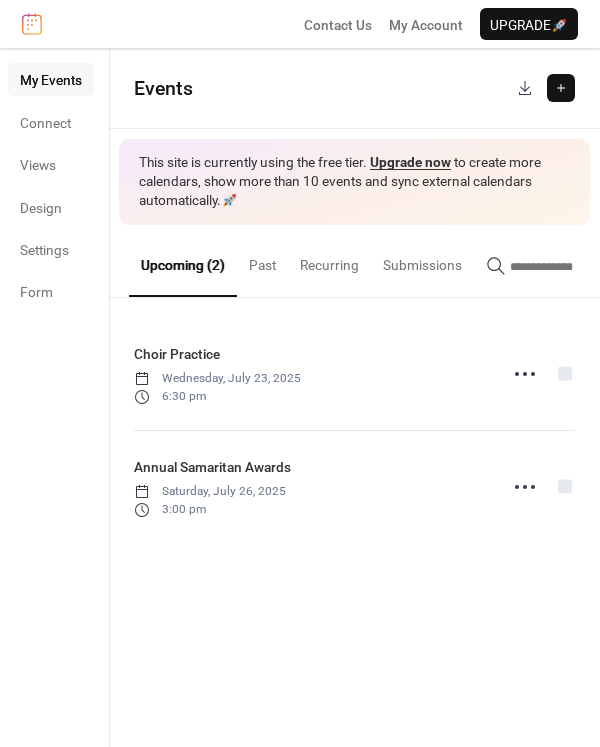 scroll, scrollTop: 0, scrollLeft: 0, axis: both 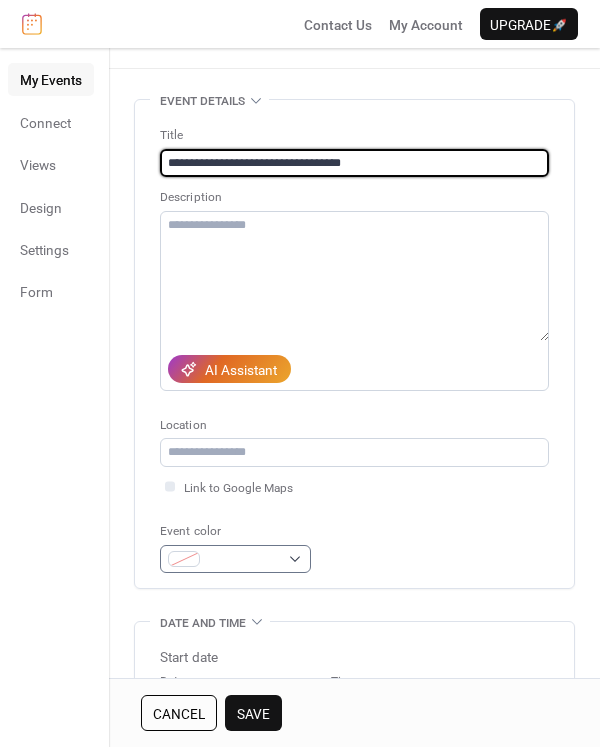 type on "**********" 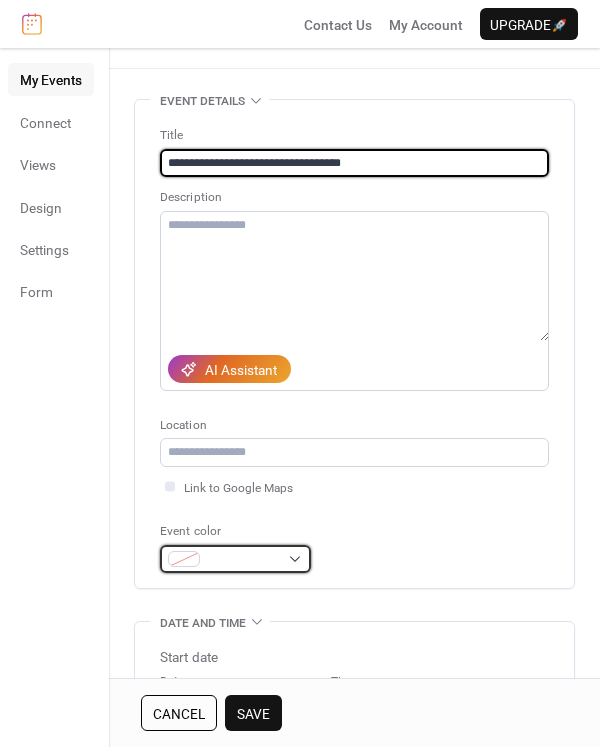 click at bounding box center (235, 559) 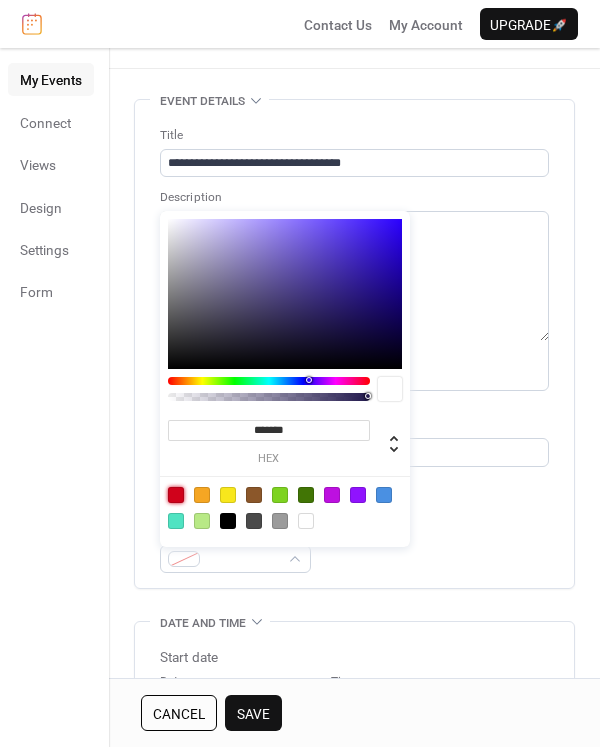 click at bounding box center (176, 495) 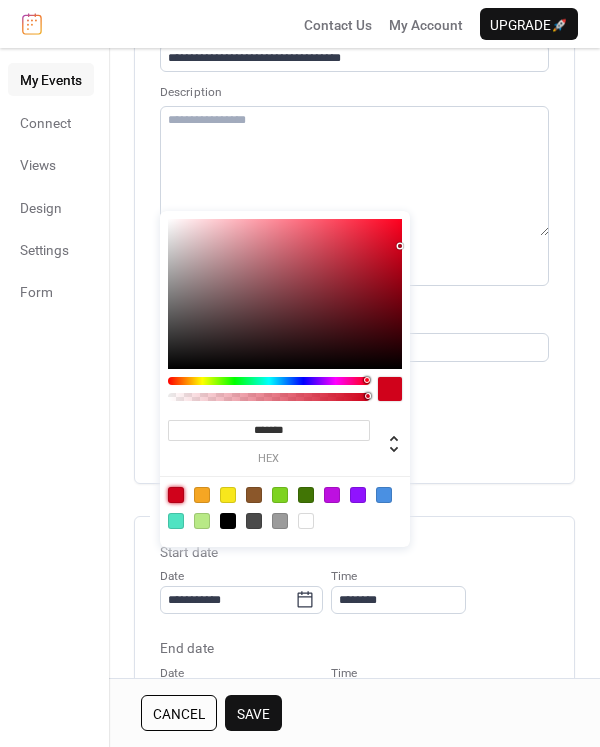 scroll, scrollTop: 120, scrollLeft: 0, axis: vertical 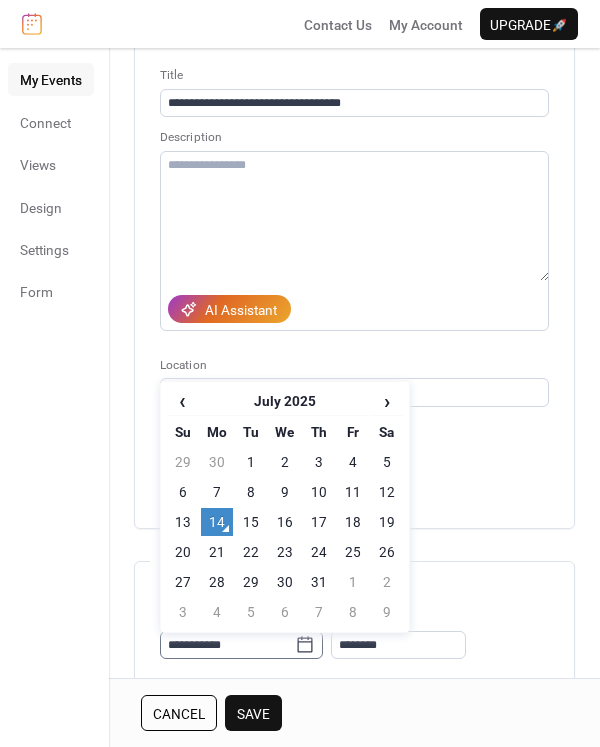 click 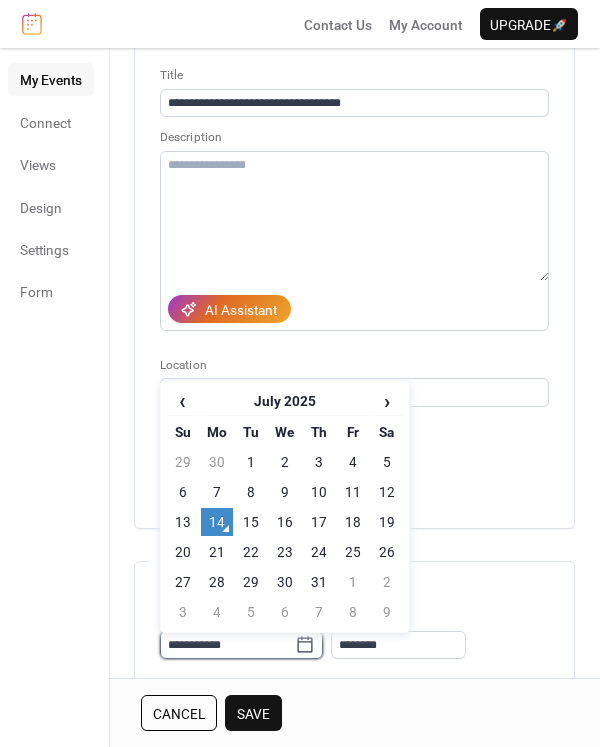click on "**********" at bounding box center (227, 645) 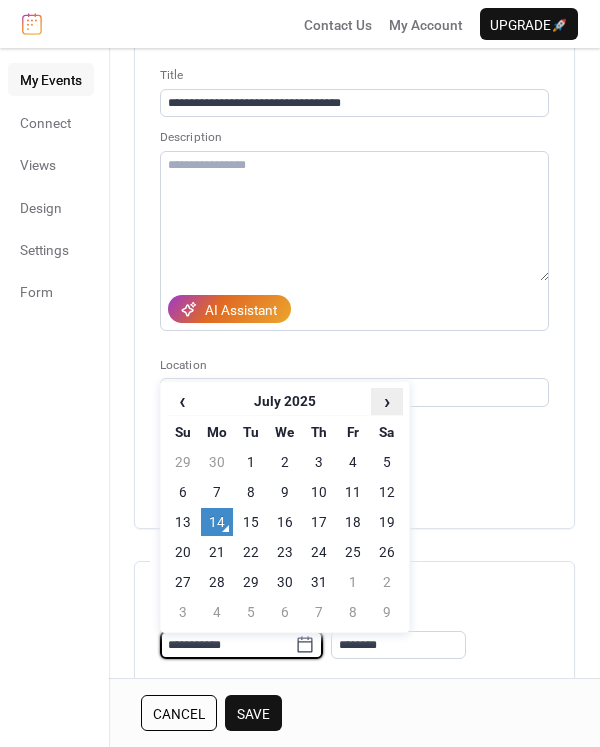 click on "›" at bounding box center (387, 401) 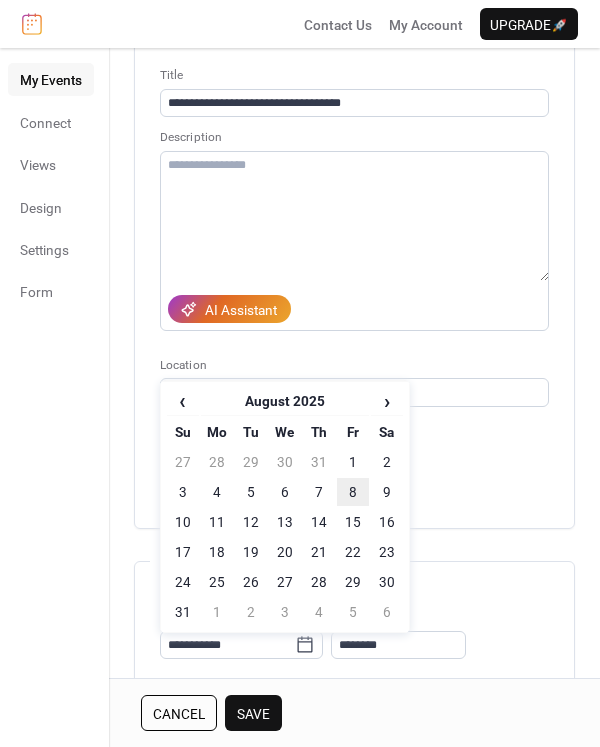click on "8" at bounding box center (353, 492) 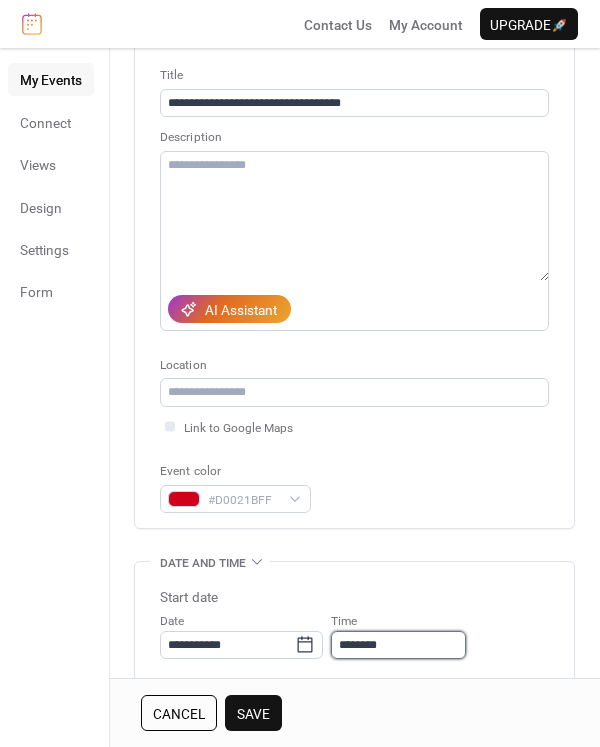 click on "********" at bounding box center [398, 645] 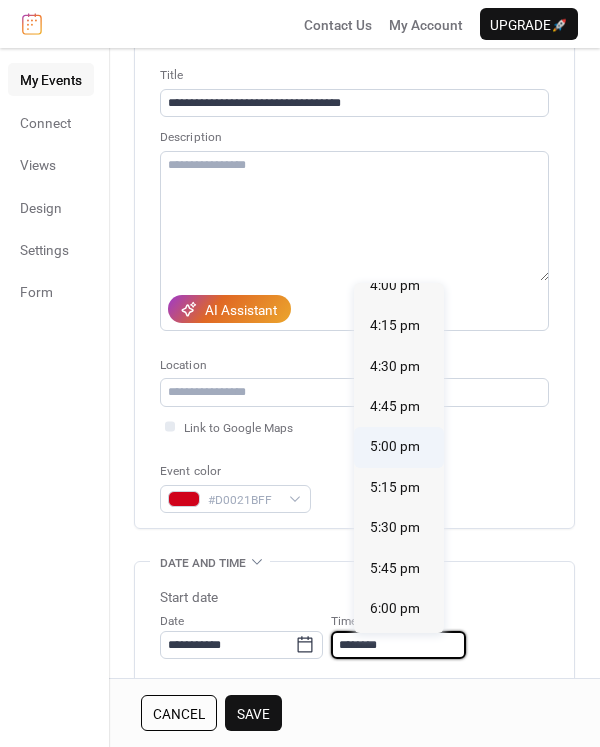scroll, scrollTop: 2635, scrollLeft: 0, axis: vertical 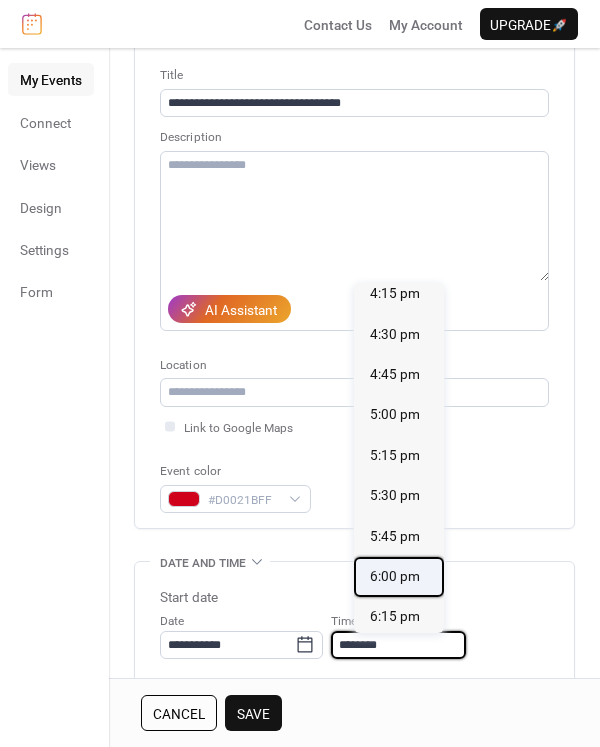 click on "6:00 pm" at bounding box center [395, 576] 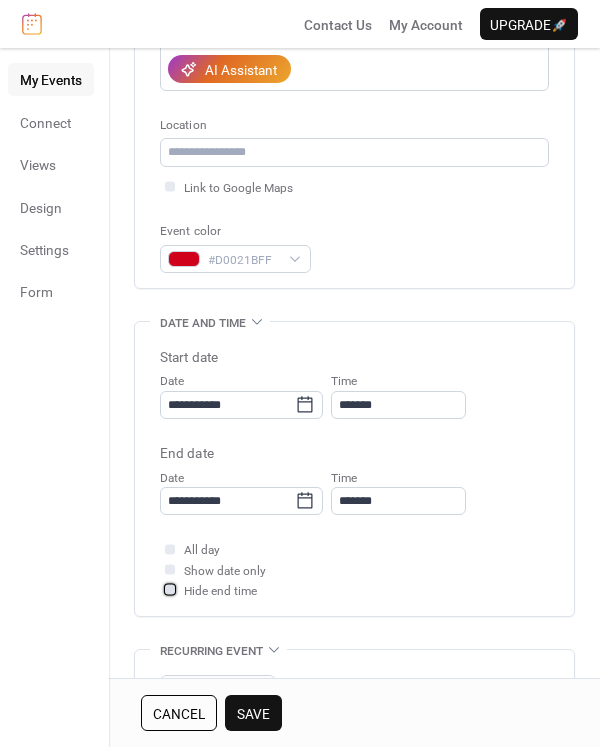 click at bounding box center (170, 590) 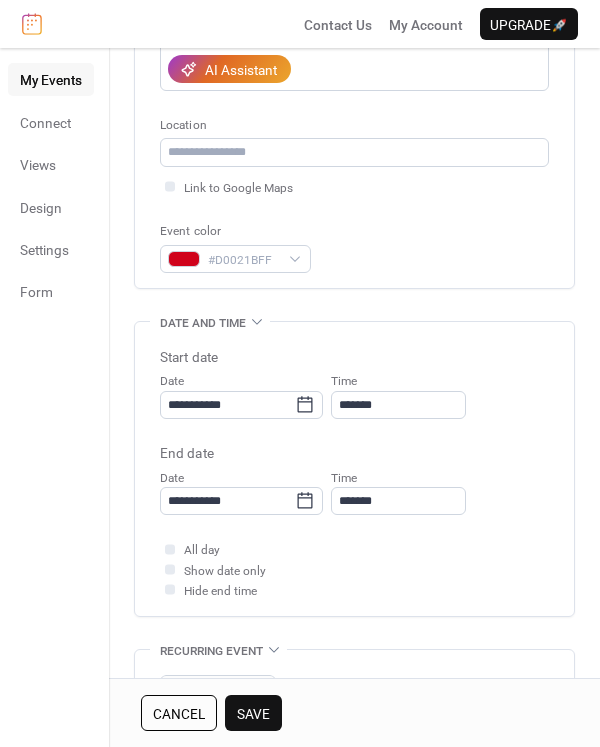 click on "Save" at bounding box center [253, 714] 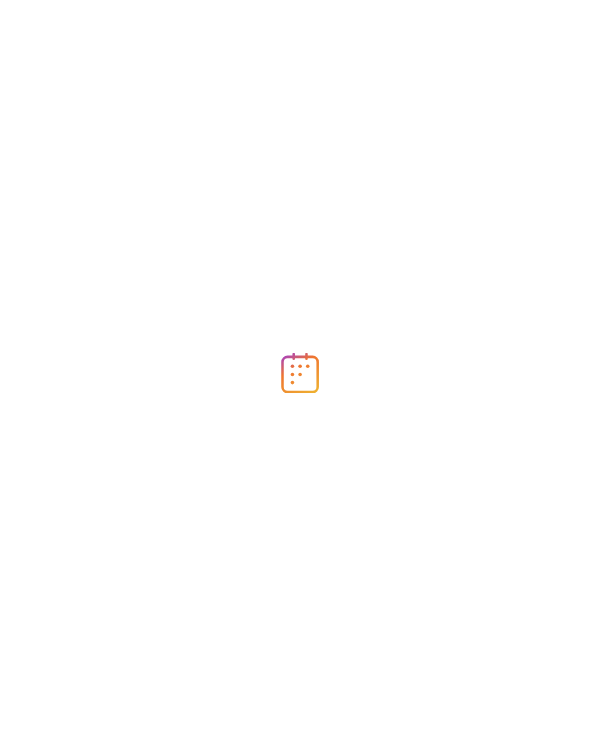 scroll, scrollTop: 0, scrollLeft: 0, axis: both 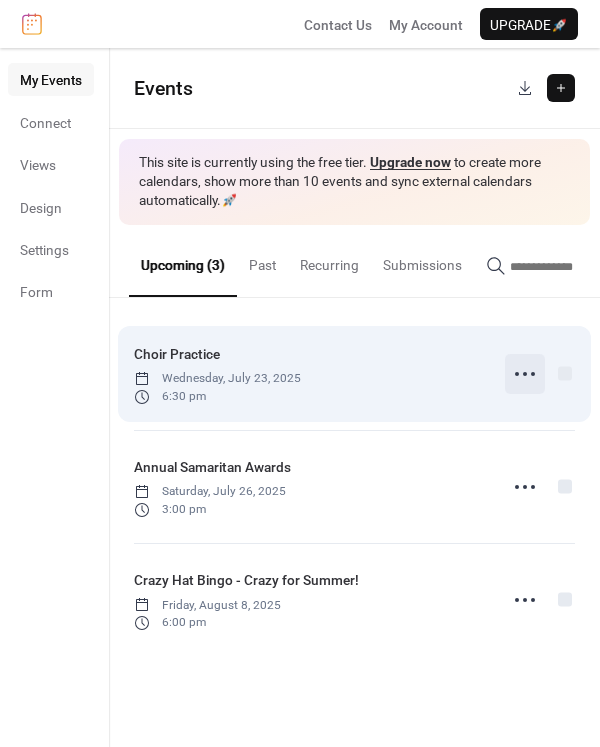 click 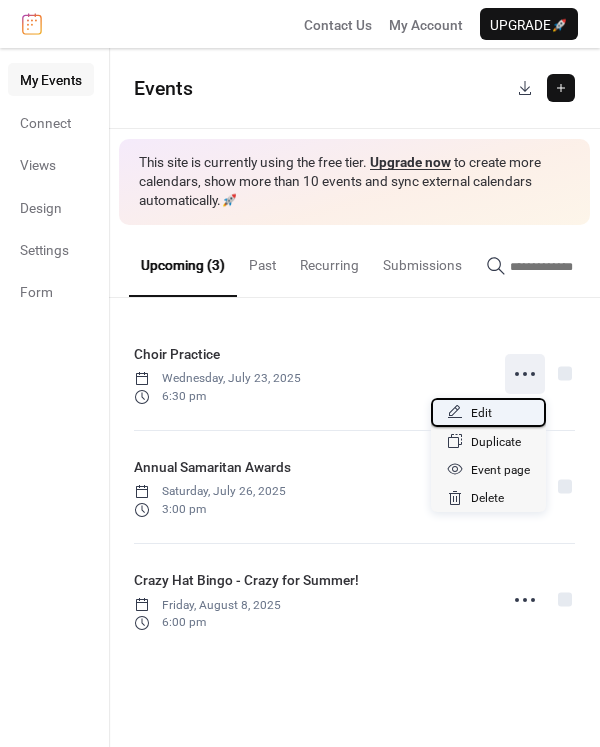 click on "Edit" at bounding box center [481, 413] 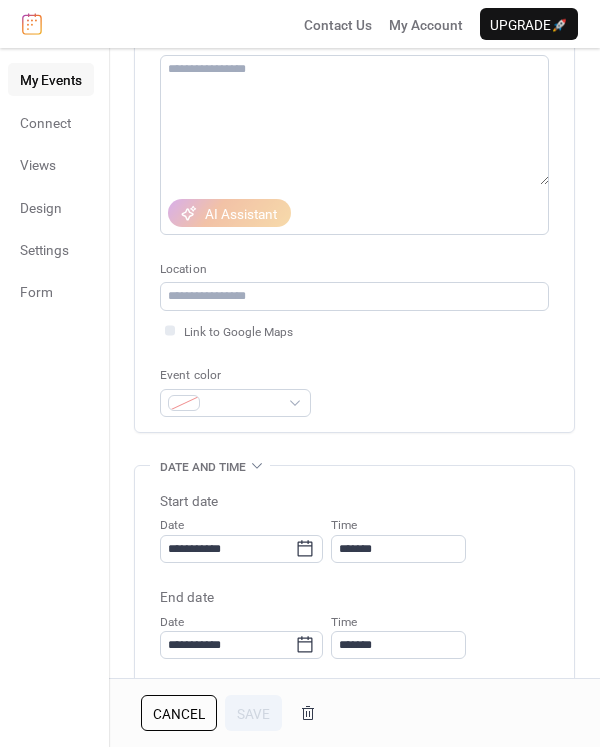 scroll, scrollTop: 240, scrollLeft: 0, axis: vertical 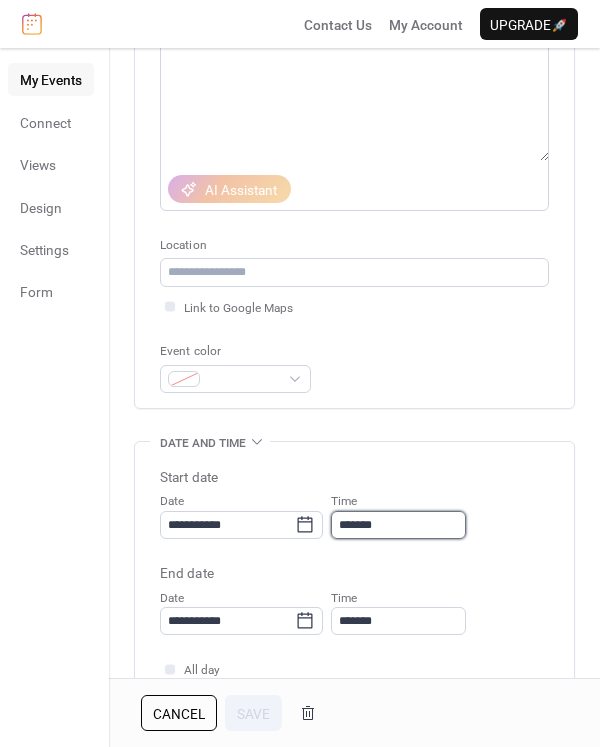 click on "*******" at bounding box center (398, 525) 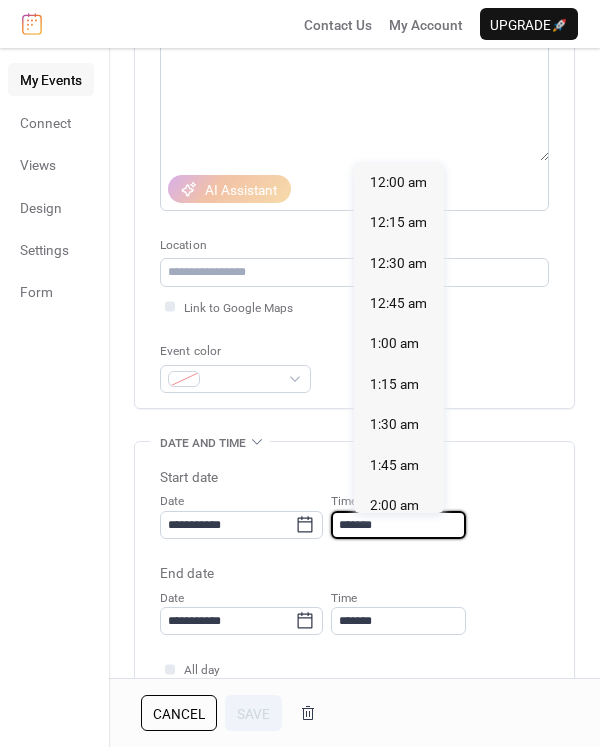 scroll, scrollTop: 2952, scrollLeft: 0, axis: vertical 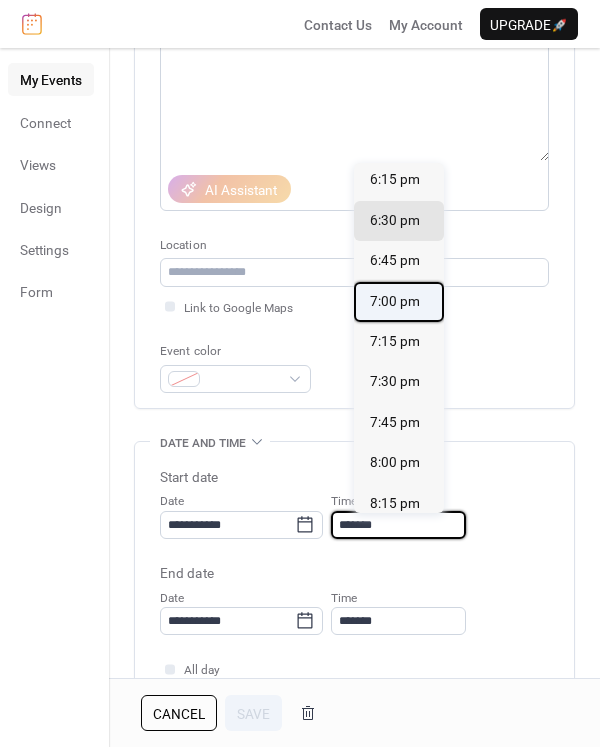 click on "7:00 pm" at bounding box center (395, 301) 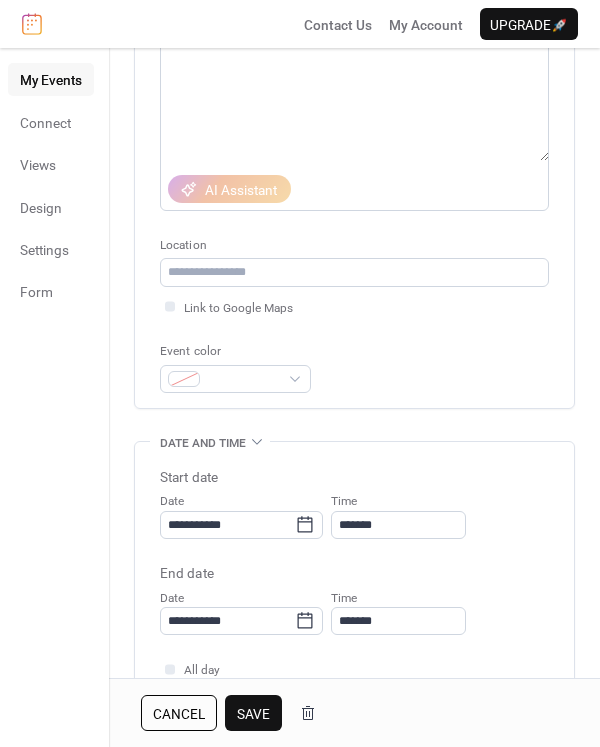 click on "Save" at bounding box center (253, 714) 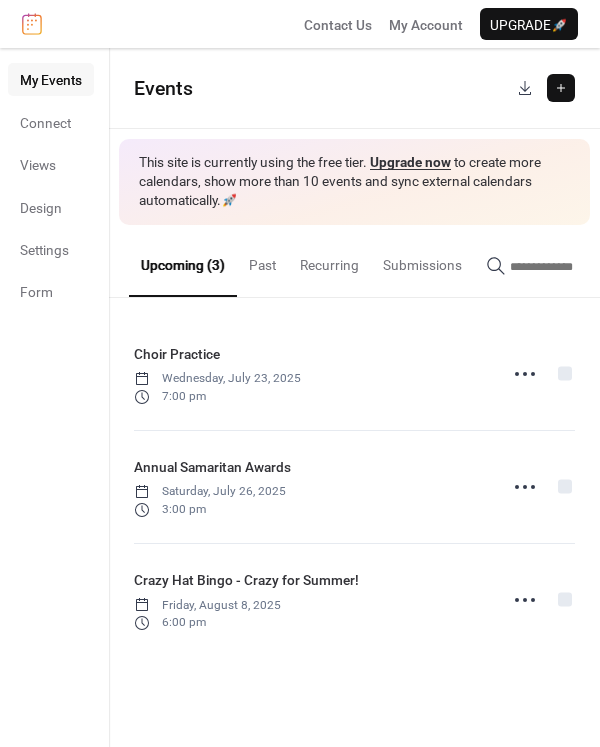 click at bounding box center (561, 88) 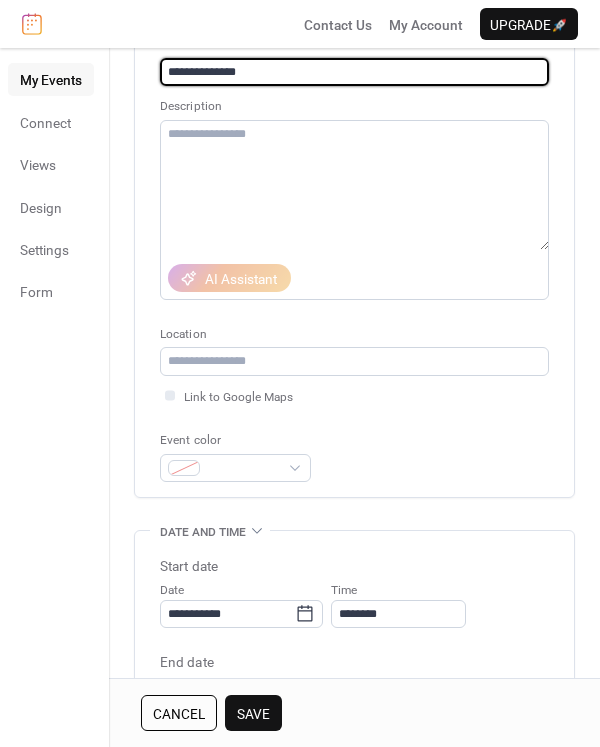 scroll, scrollTop: 180, scrollLeft: 0, axis: vertical 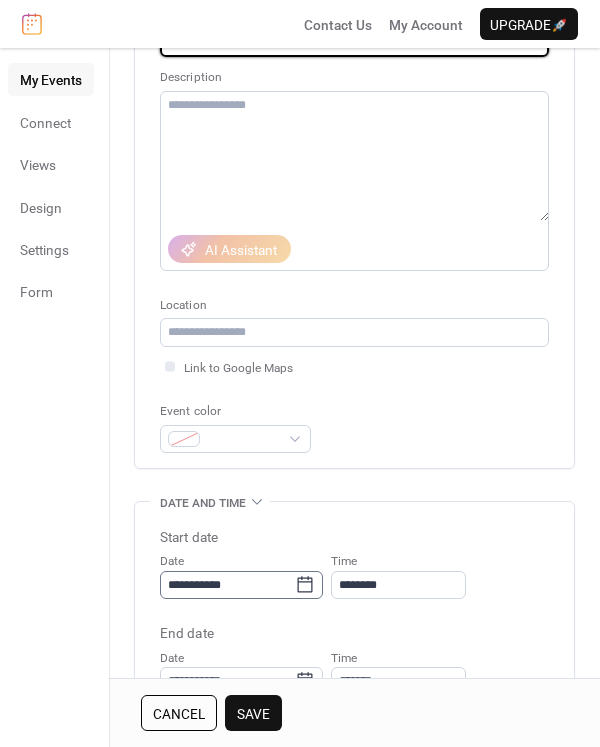 type on "**********" 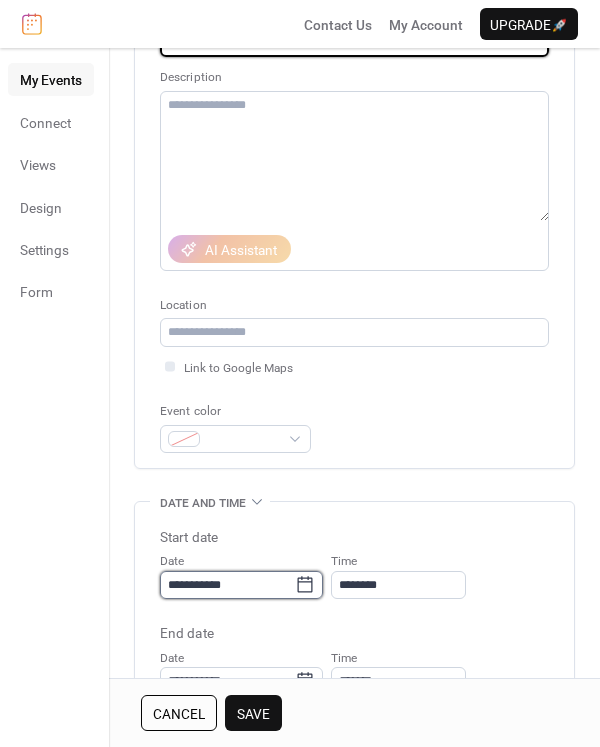click on "**********" at bounding box center [227, 585] 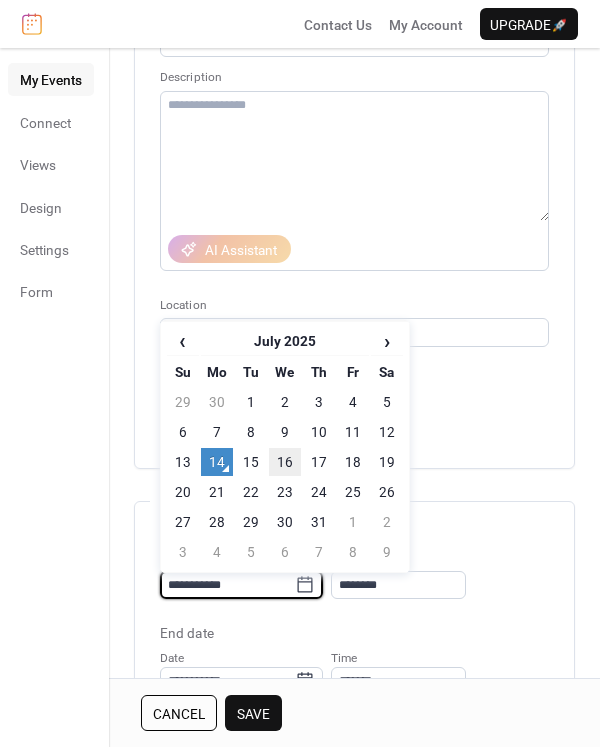 click on "16" at bounding box center [285, 462] 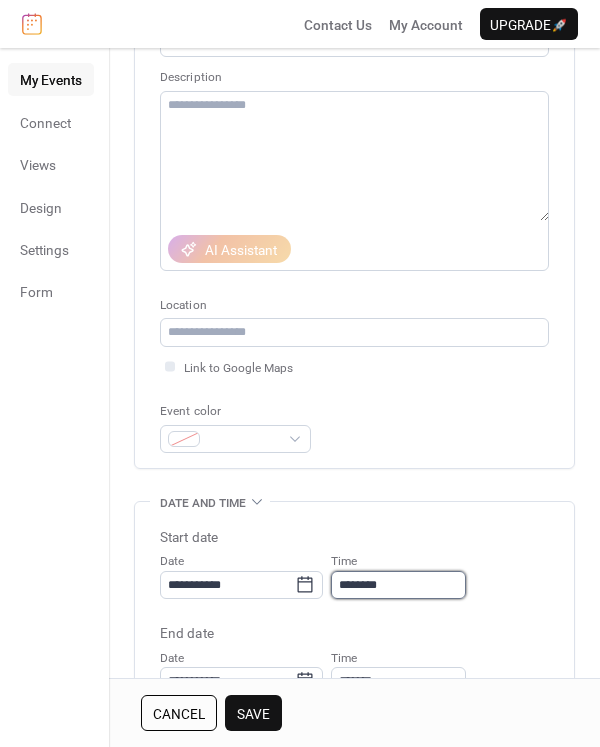 click on "********" at bounding box center (398, 585) 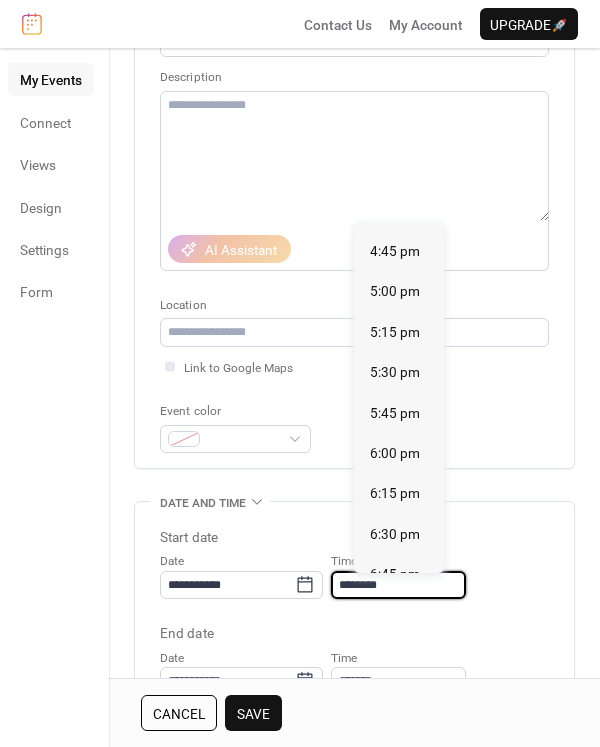 scroll, scrollTop: 2725, scrollLeft: 0, axis: vertical 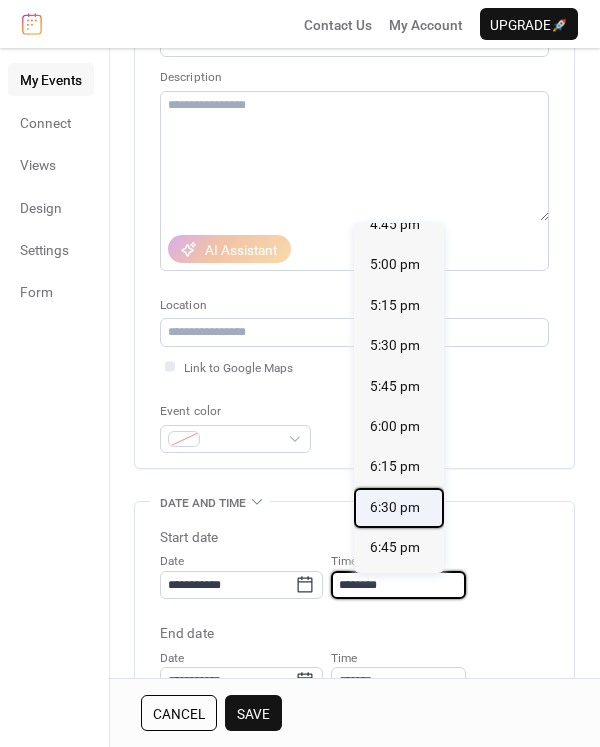 click on "6:30 pm" at bounding box center [395, 507] 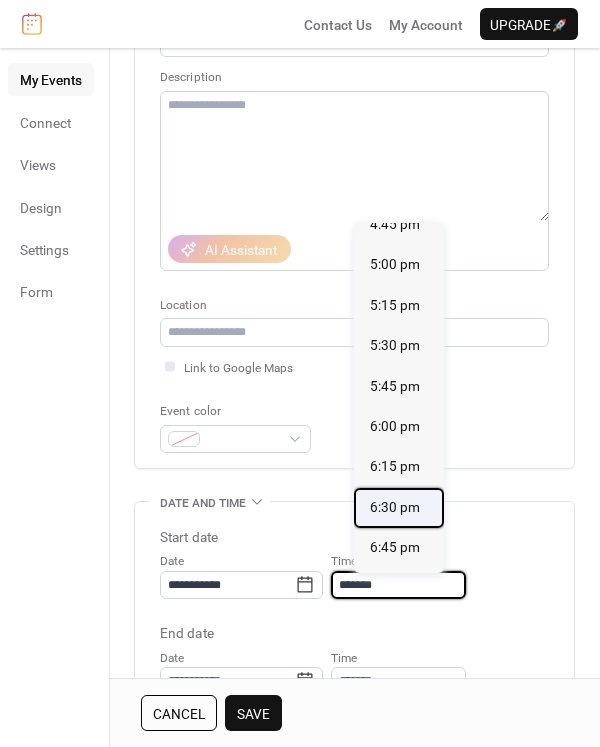 type on "*******" 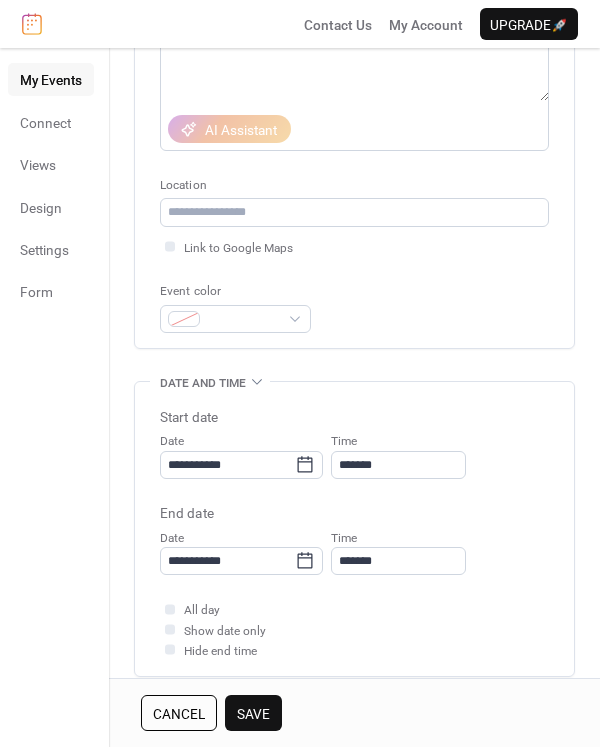 scroll, scrollTop: 360, scrollLeft: 0, axis: vertical 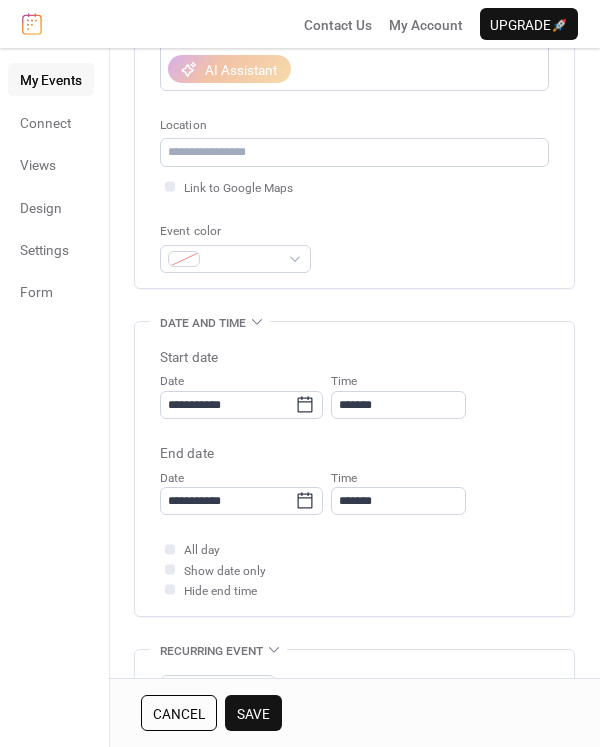 click on "Save" at bounding box center [253, 714] 